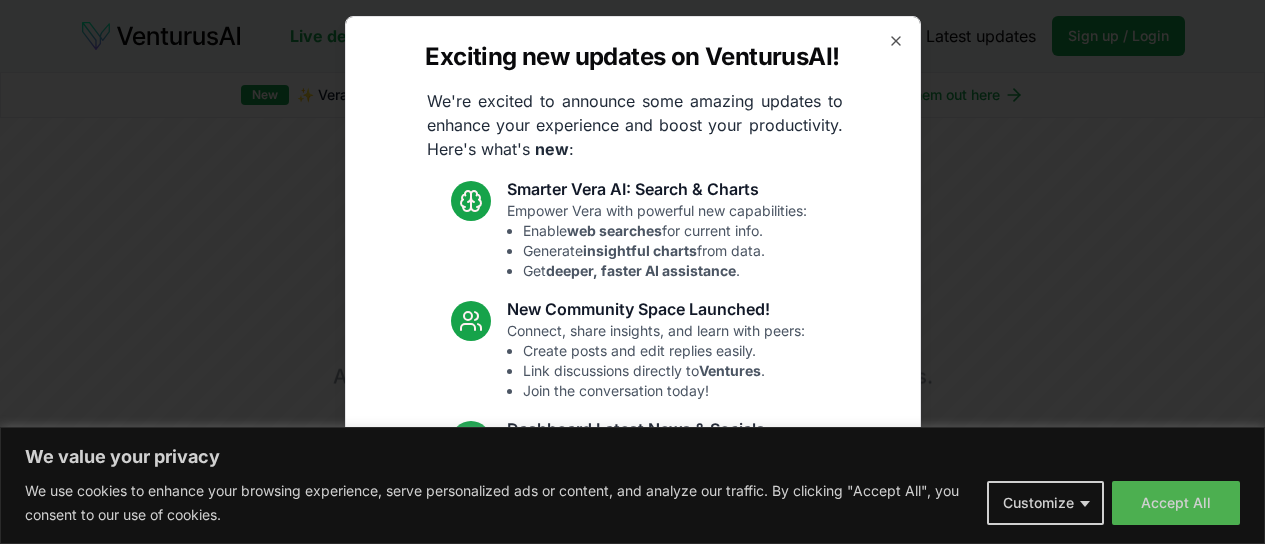 scroll, scrollTop: 0, scrollLeft: 0, axis: both 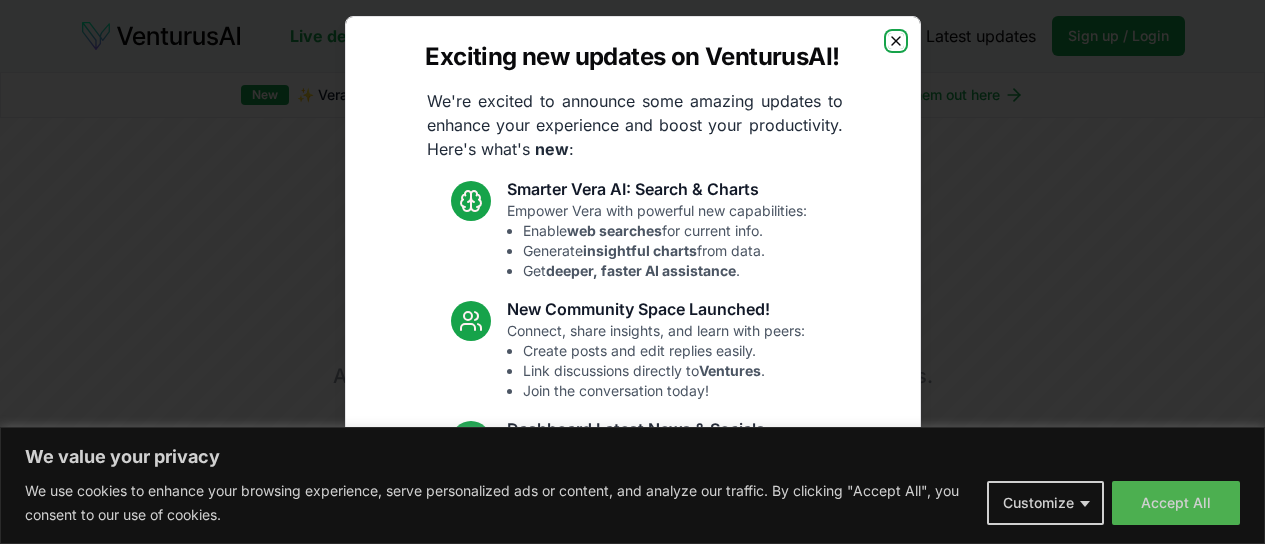 click 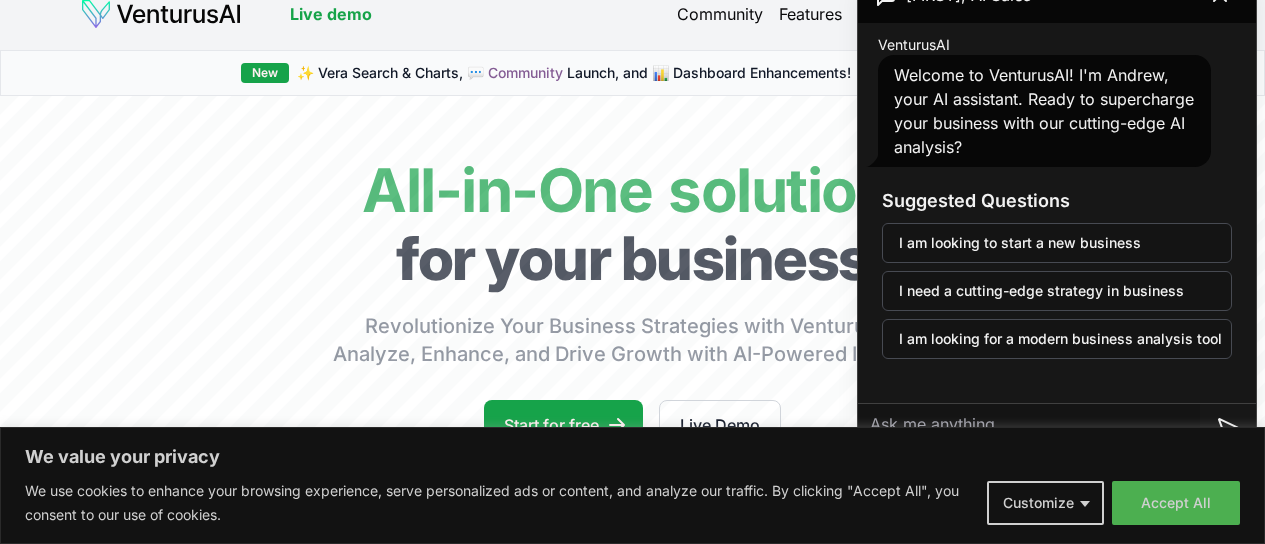scroll, scrollTop: 0, scrollLeft: 0, axis: both 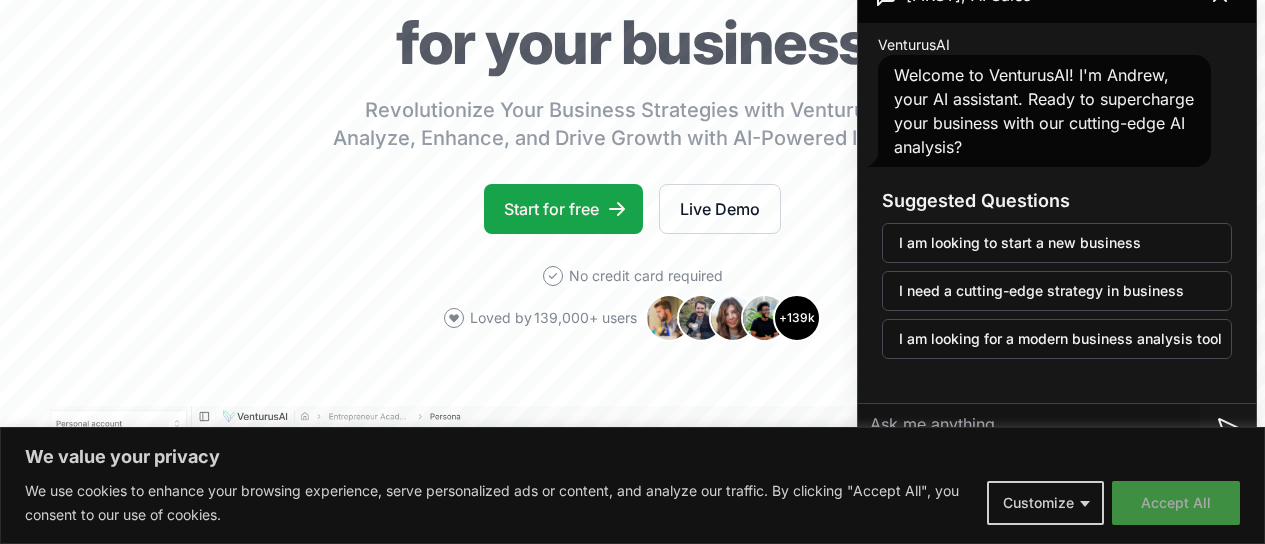 click on "Accept All" at bounding box center [1176, 503] 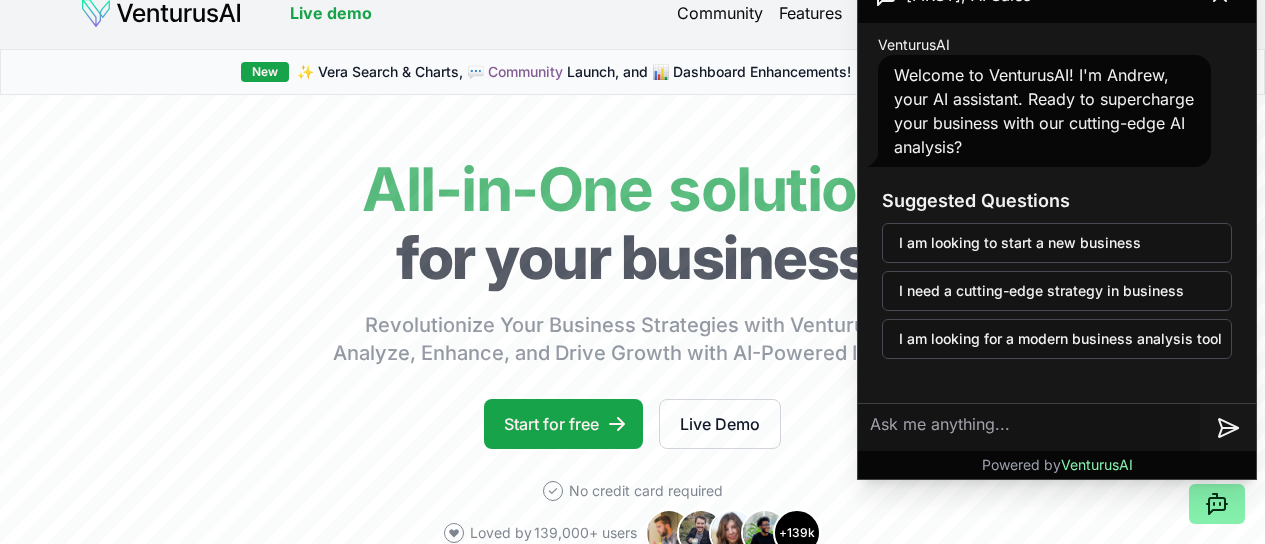 scroll, scrollTop: 0, scrollLeft: 20, axis: horizontal 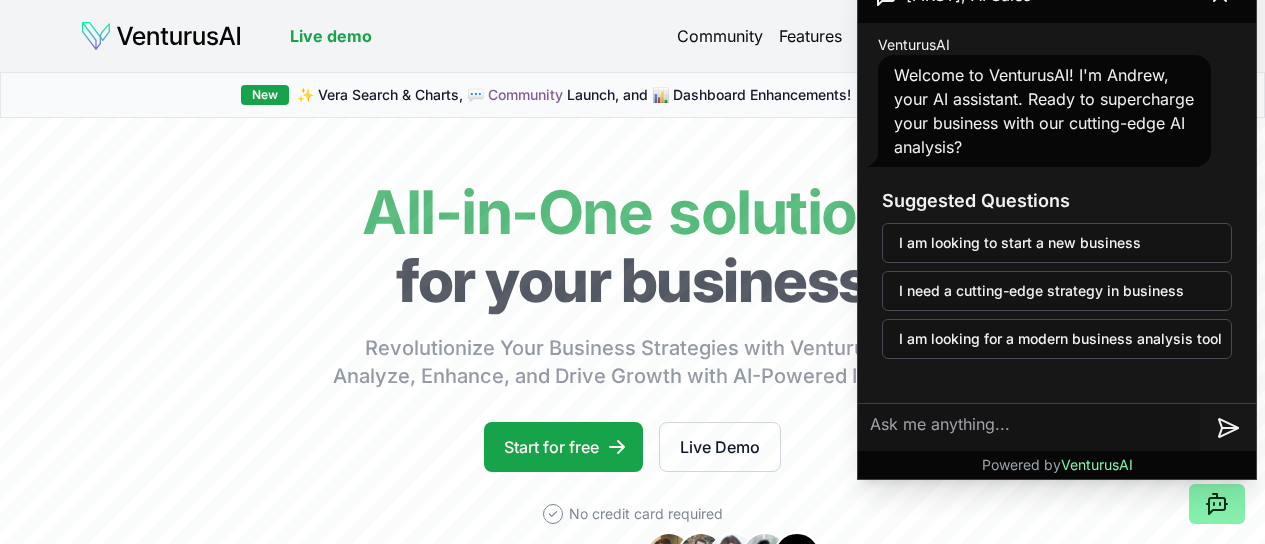 click on "VenturusAI Welcome to VenturusAI! I'm Andrew, your AI assistant. Ready to supercharge your business with our cutting-edge AI analysis?" at bounding box center [1057, 101] 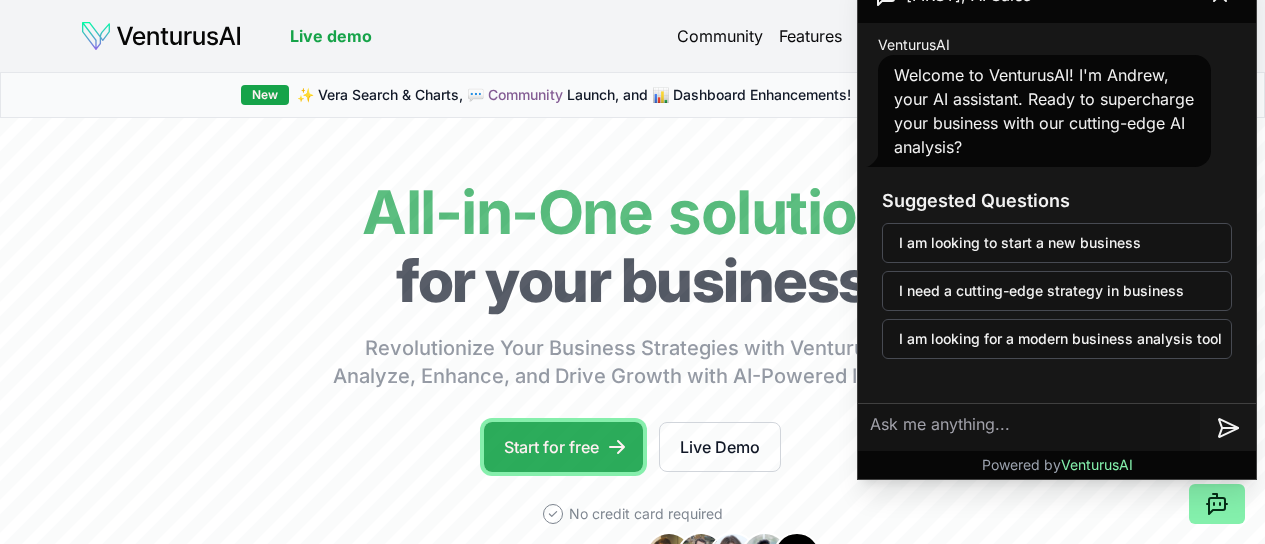 click on "Start for free" at bounding box center [563, 447] 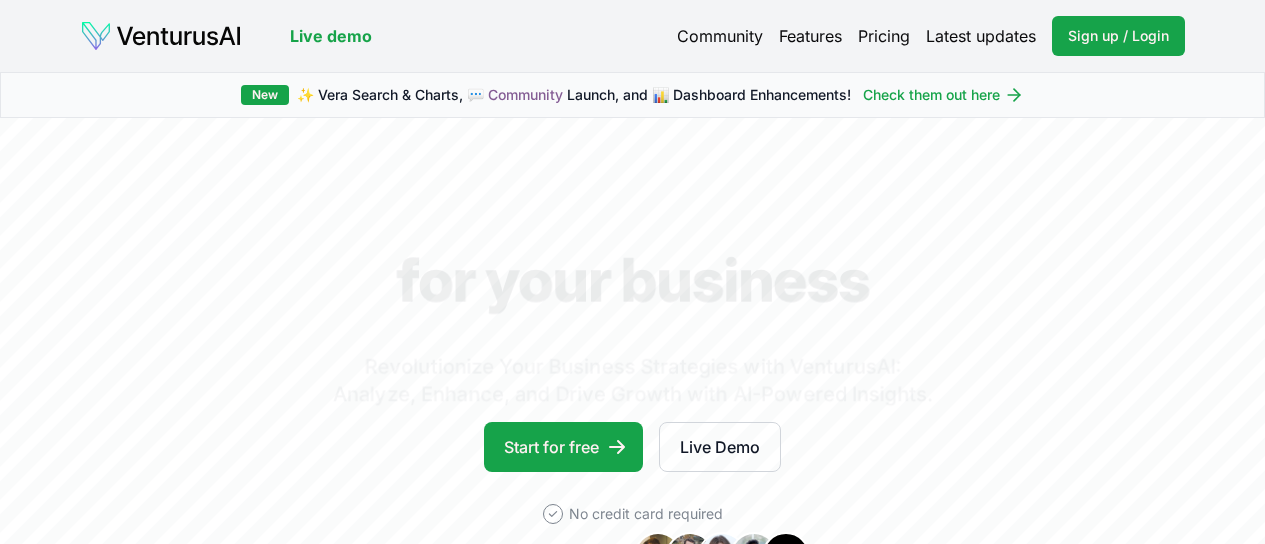 scroll, scrollTop: 0, scrollLeft: 0, axis: both 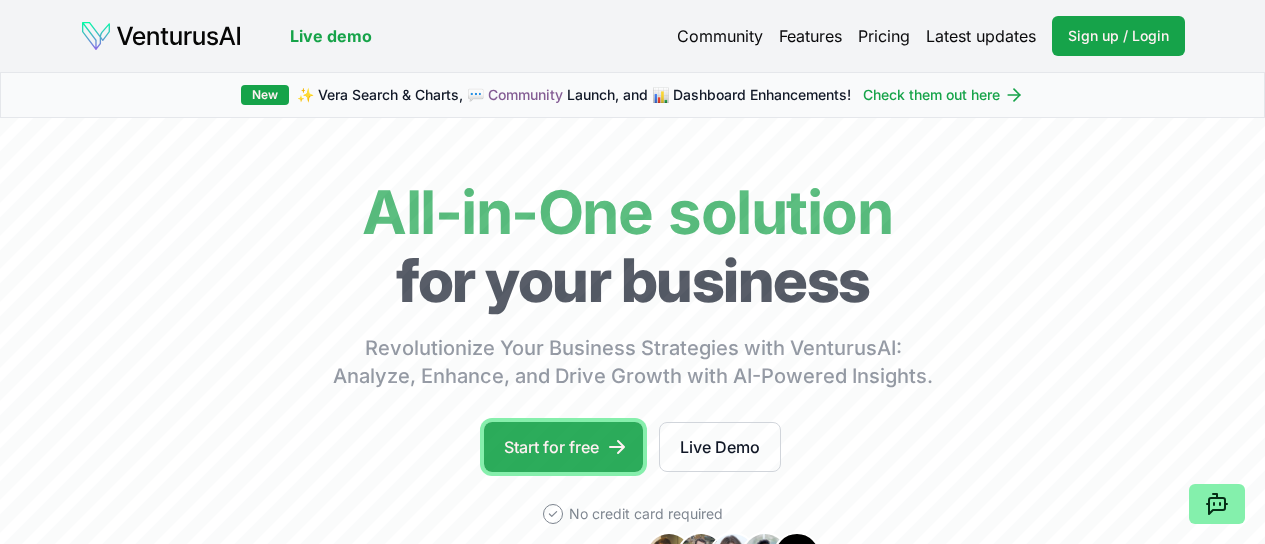 click 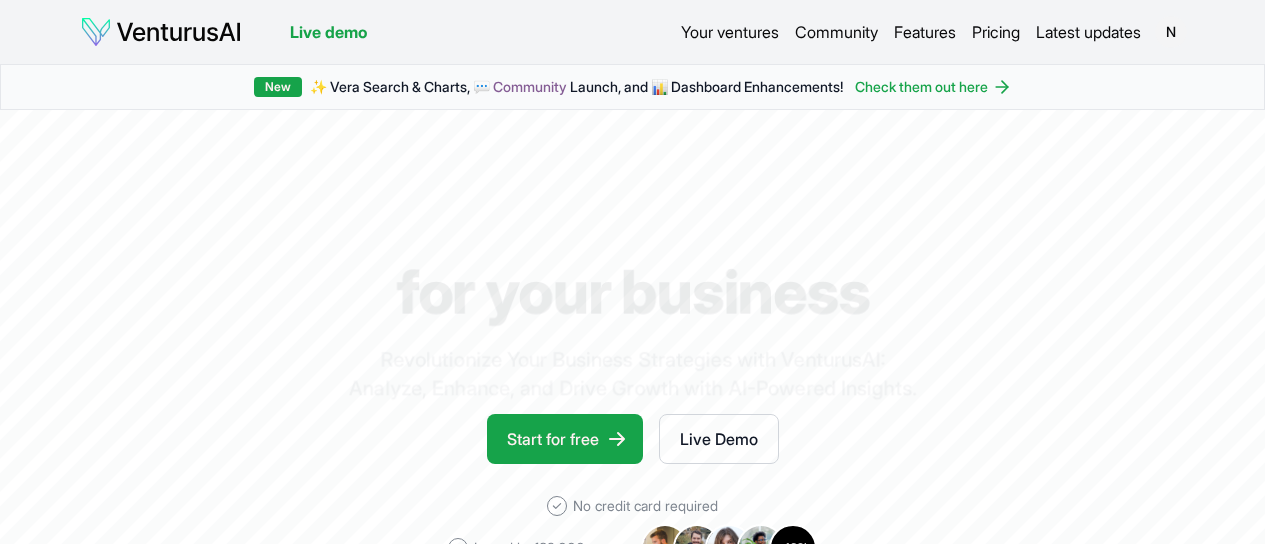 scroll, scrollTop: 0, scrollLeft: 0, axis: both 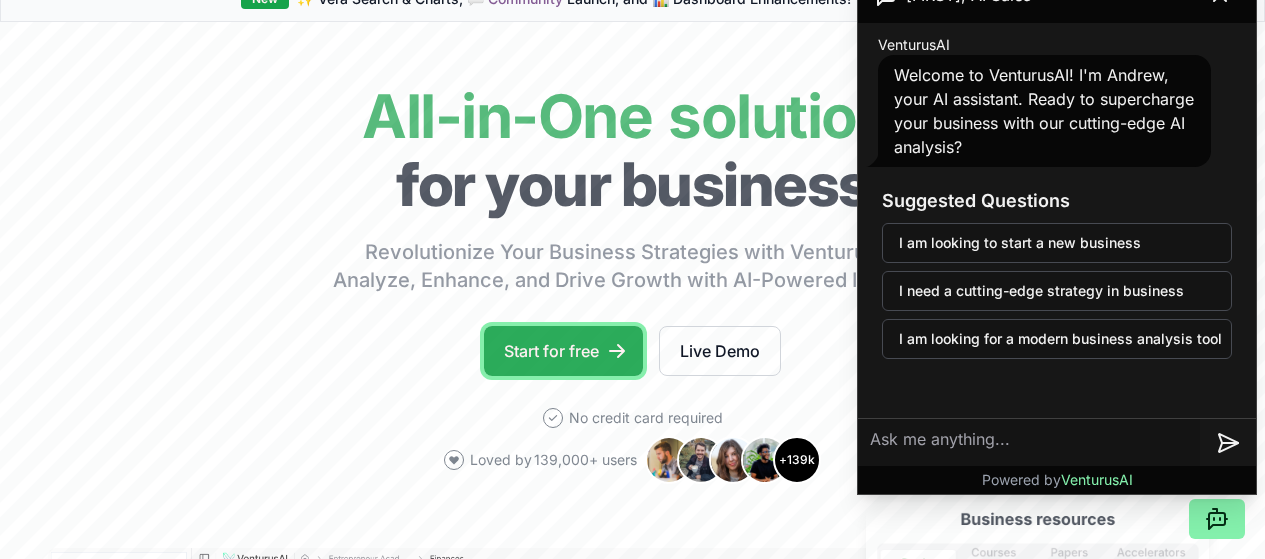 click on "Start for free" at bounding box center (563, 351) 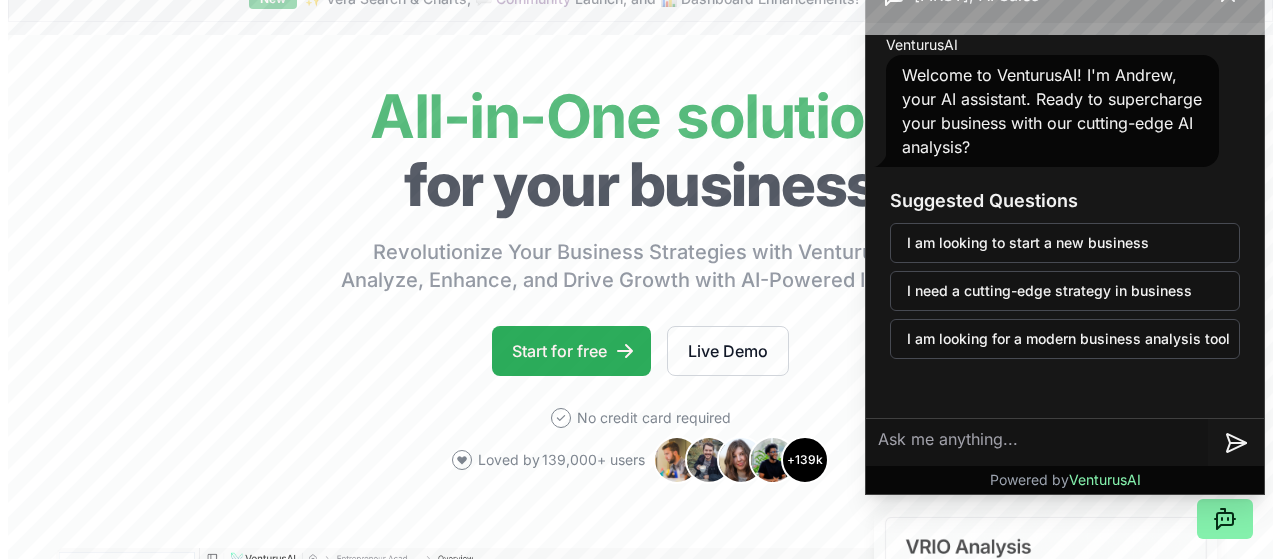 scroll, scrollTop: 0, scrollLeft: 0, axis: both 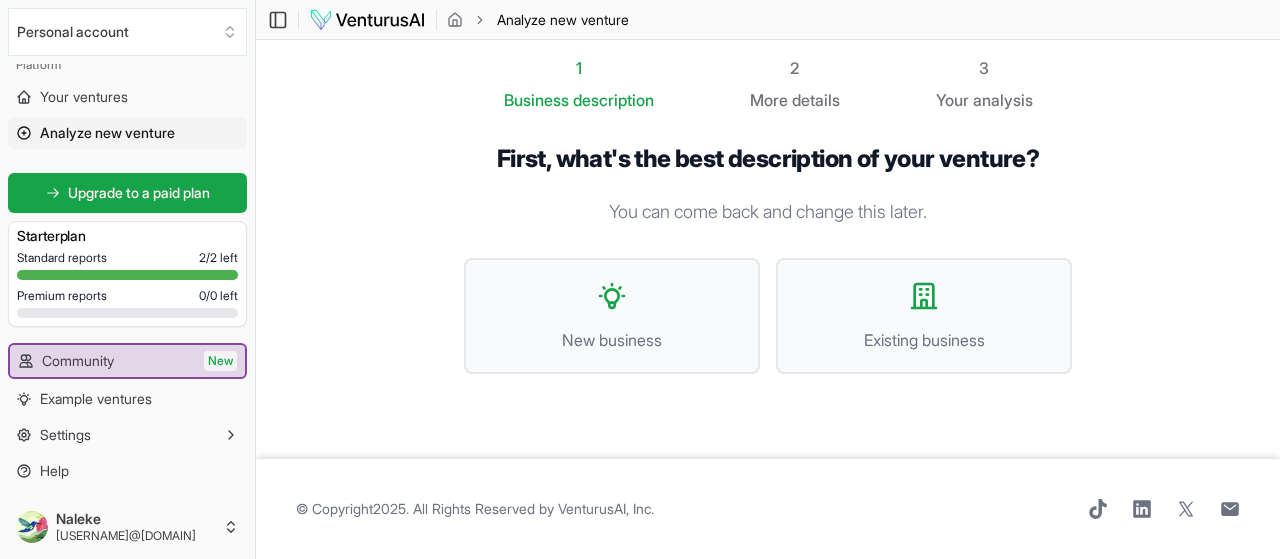click on "Standard reports" at bounding box center [62, 258] 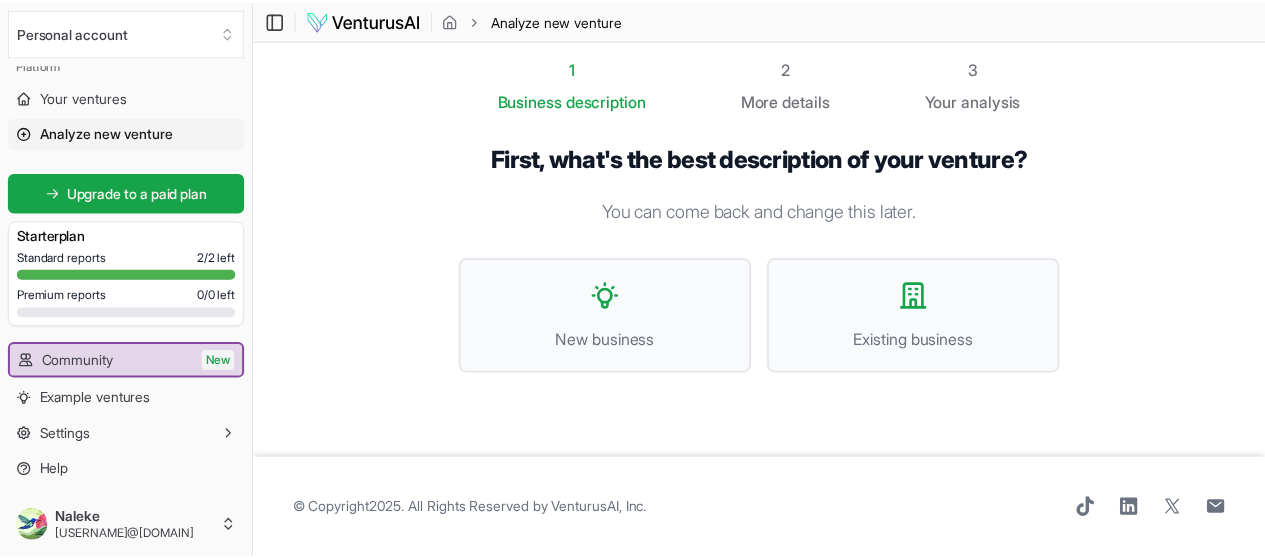 scroll, scrollTop: 0, scrollLeft: 0, axis: both 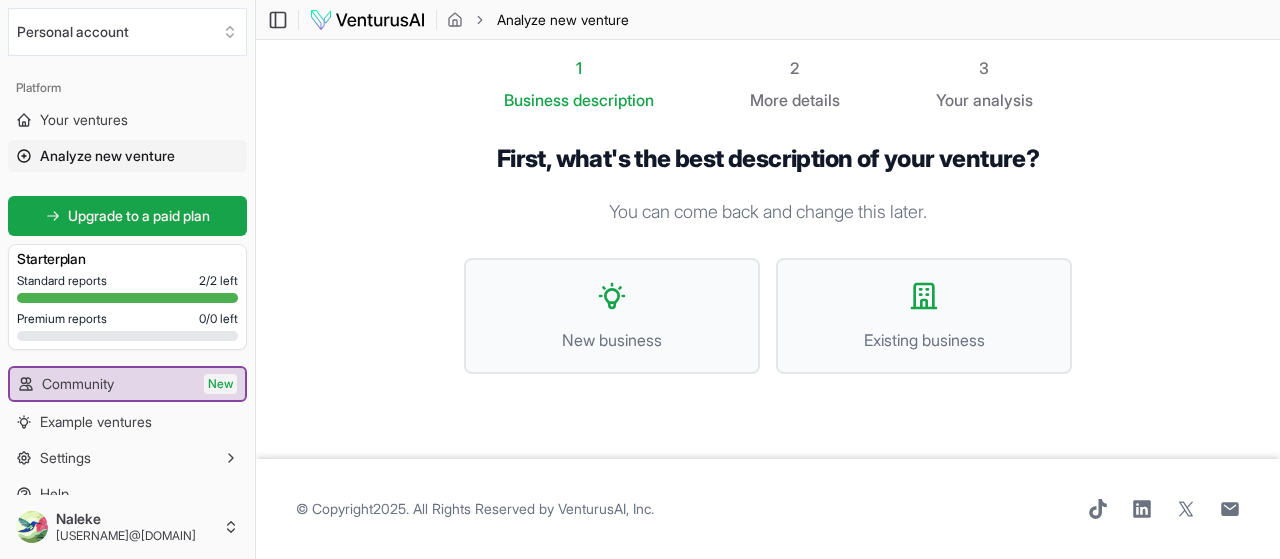 click on "Analyze new venture" at bounding box center [107, 156] 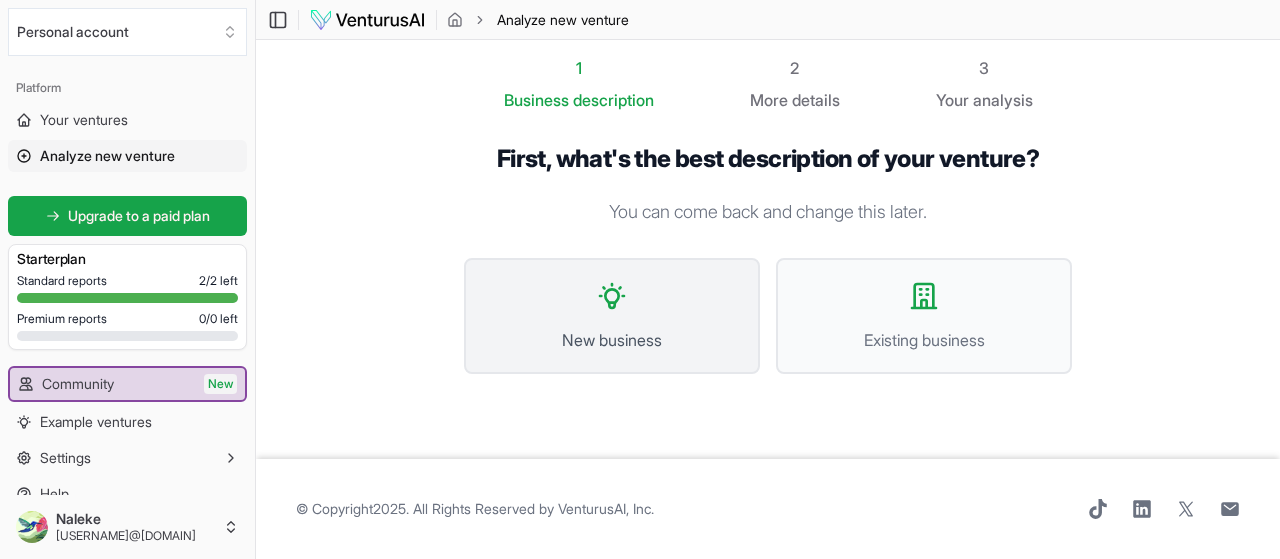 click on "New business" at bounding box center (612, 340) 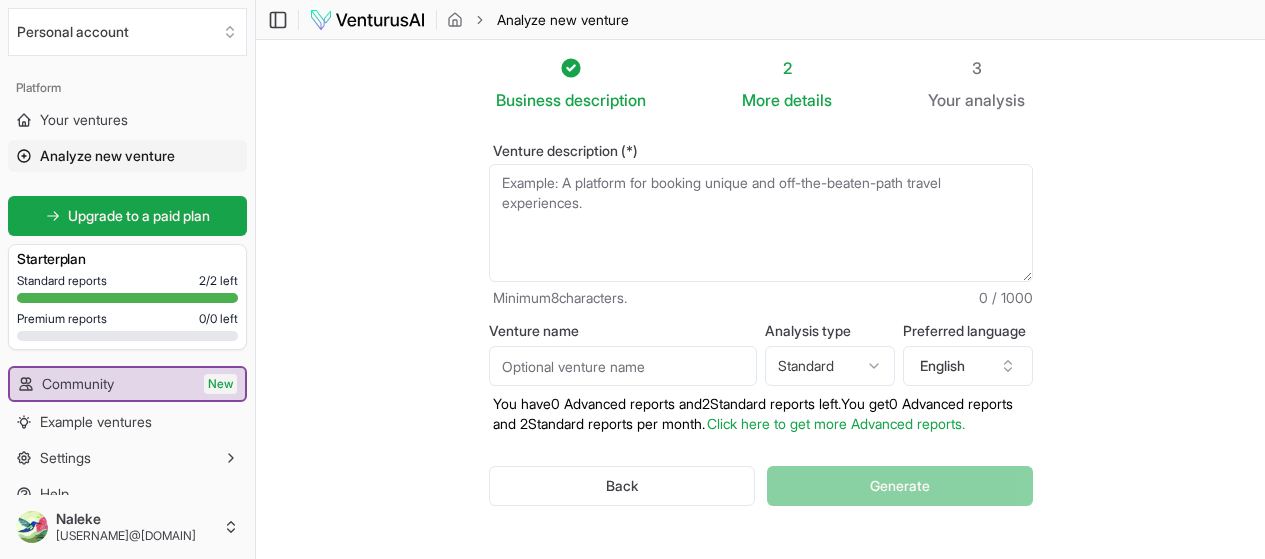 click on "Venture description (*)" at bounding box center (761, 223) 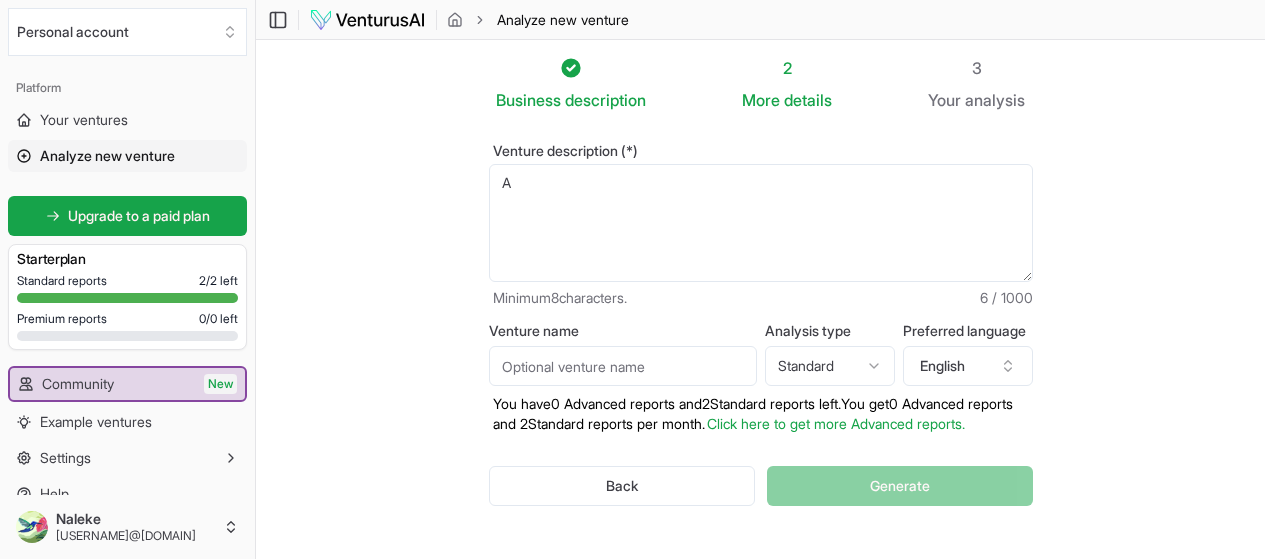 type on "A" 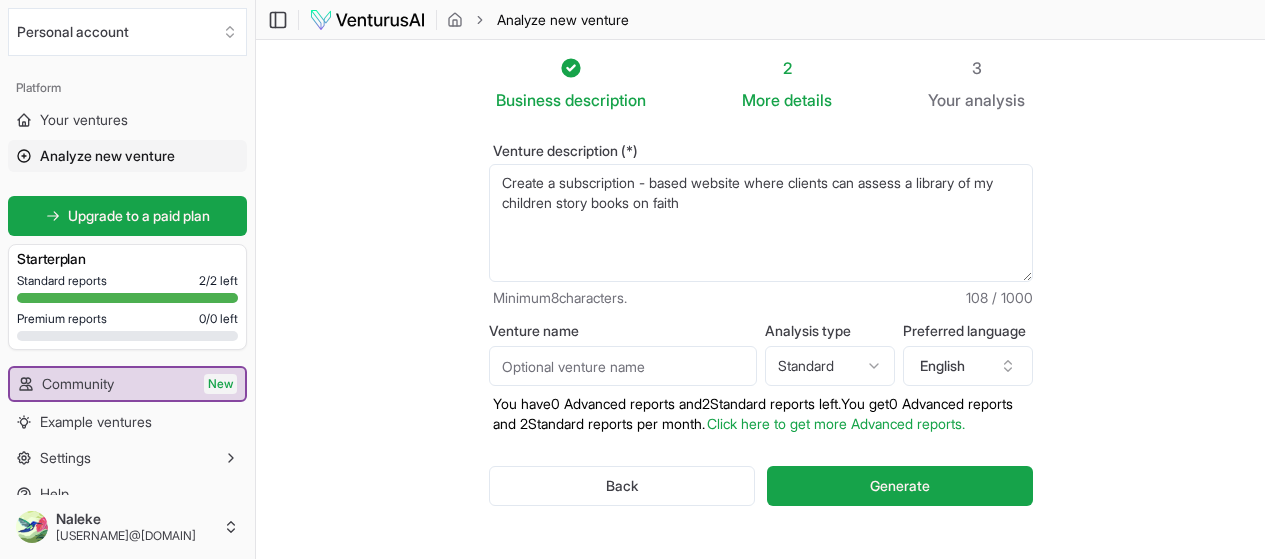 type on "Create a subscription - based website where clients can assess a library of my children story books on faith" 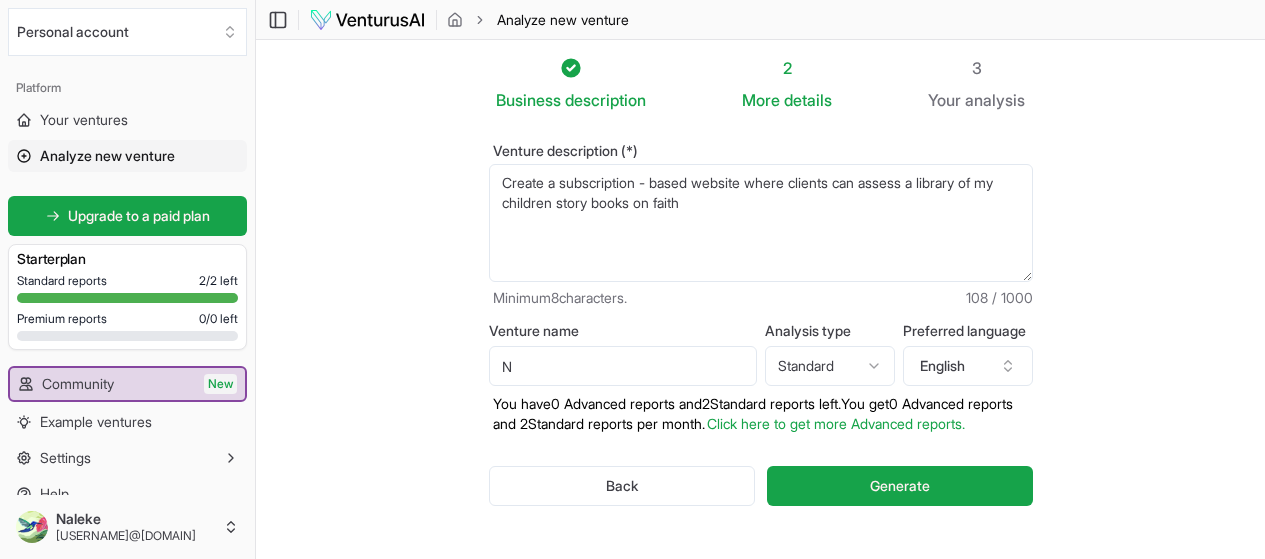 click on "N" at bounding box center (623, 366) 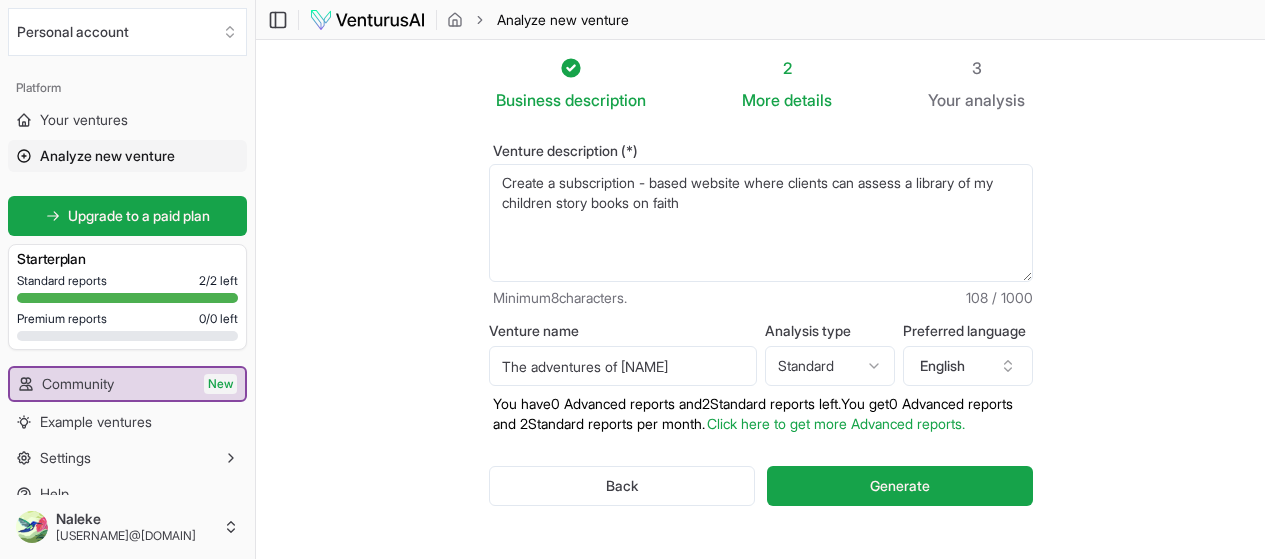 type on "The adventures of [NAME]" 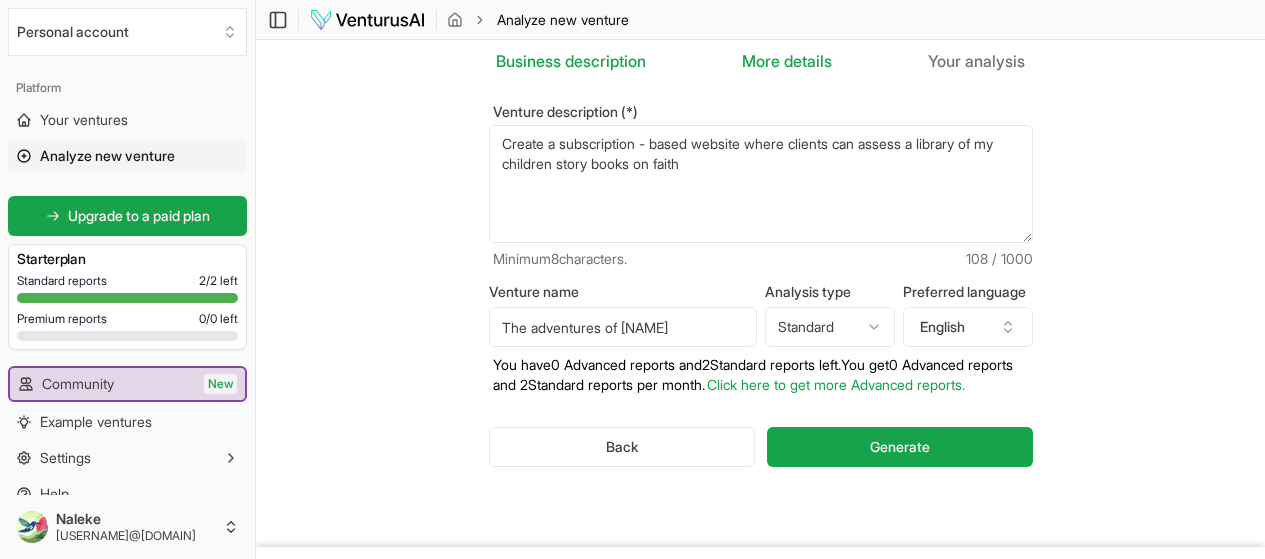 scroll, scrollTop: 0, scrollLeft: 0, axis: both 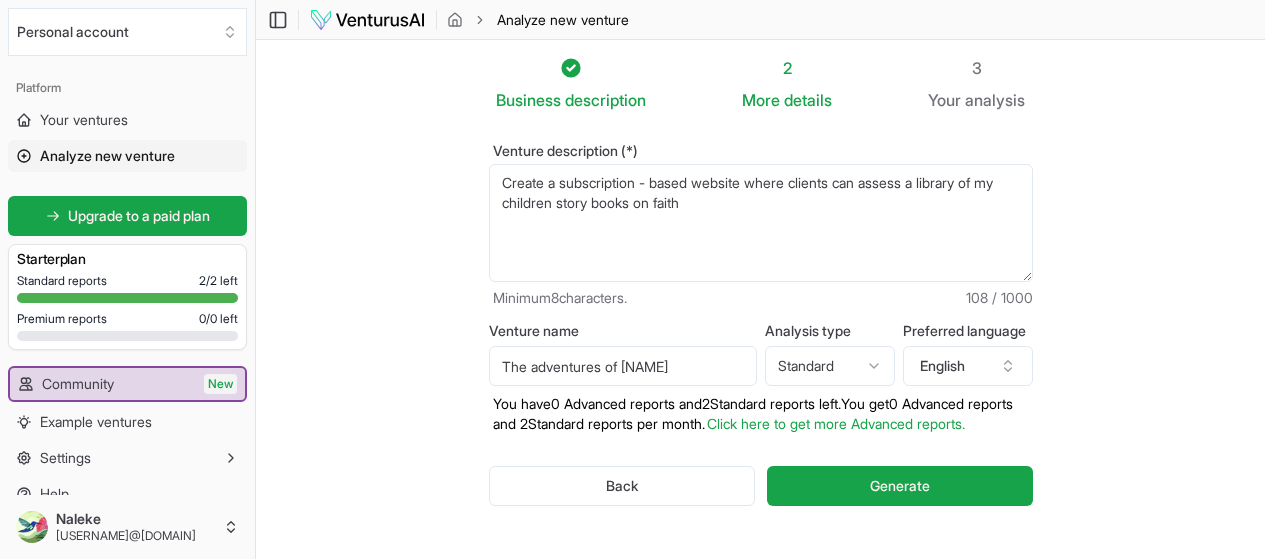 click on "details" at bounding box center [808, 100] 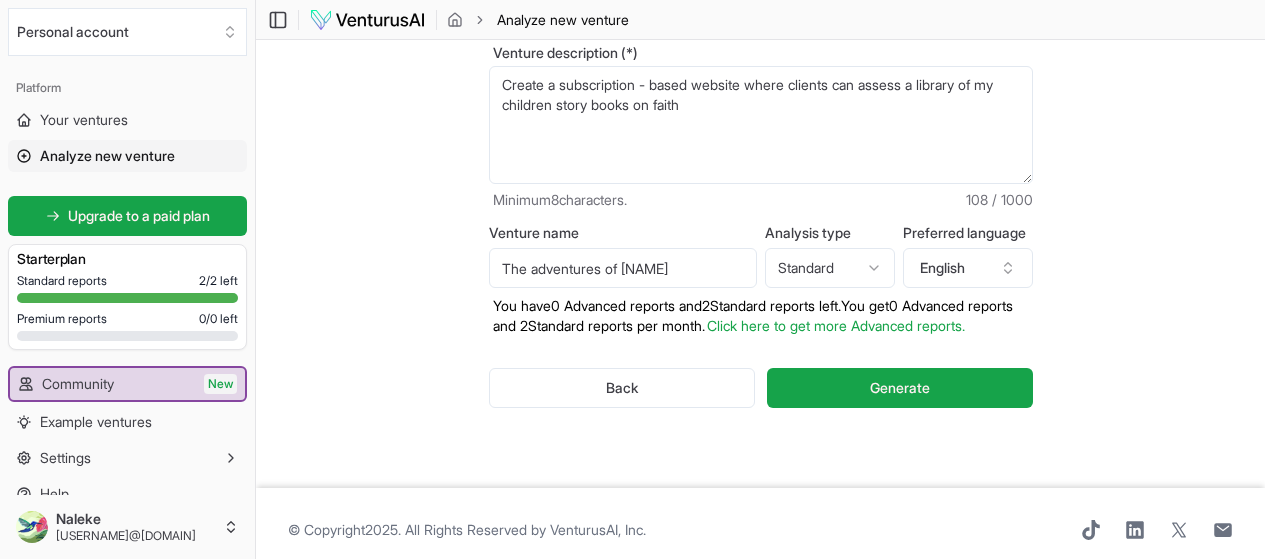 scroll, scrollTop: 103, scrollLeft: 0, axis: vertical 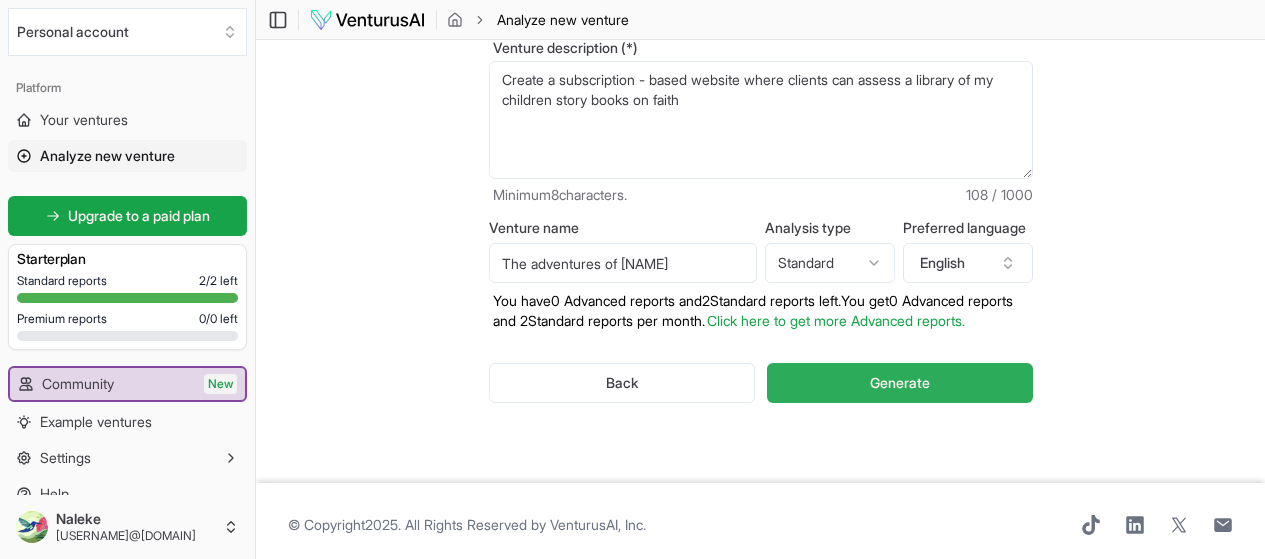 click on "Generate" at bounding box center [900, 383] 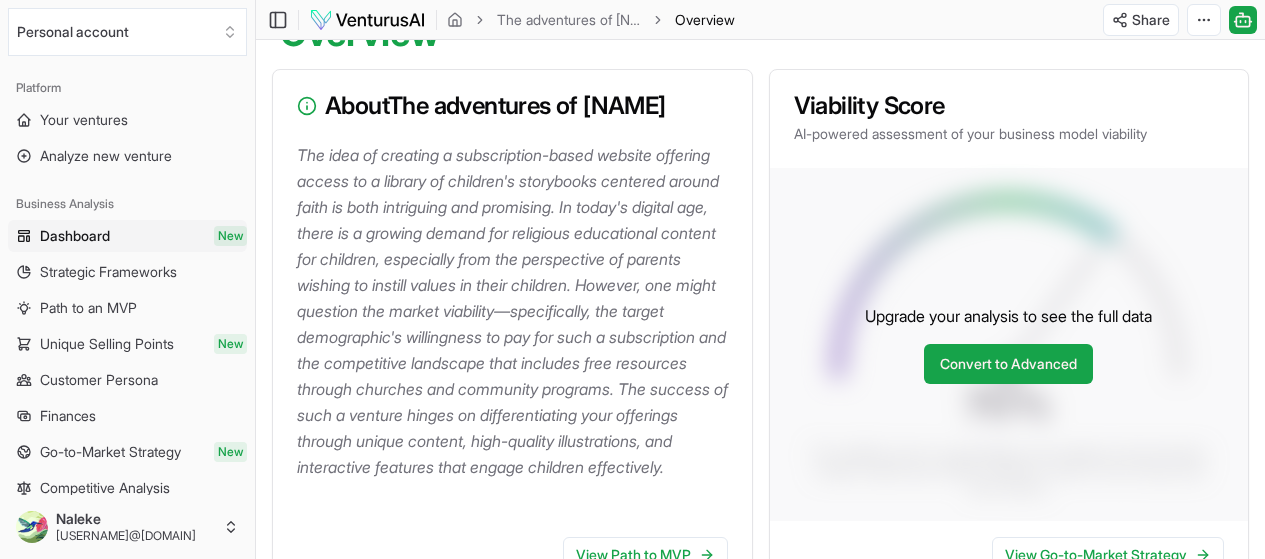 scroll, scrollTop: 208, scrollLeft: 0, axis: vertical 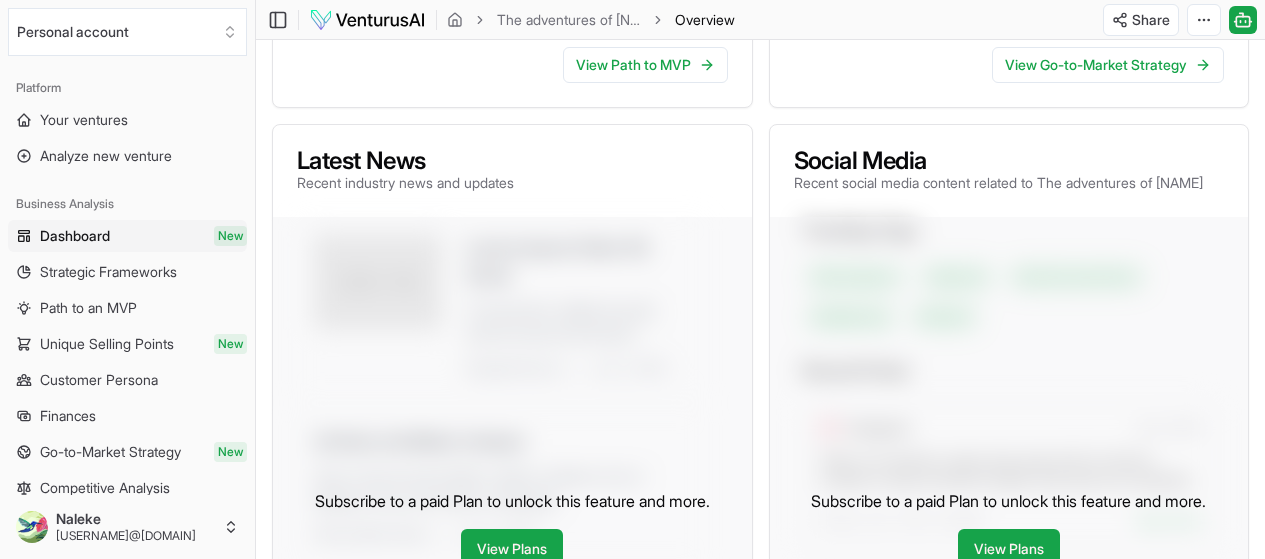 drag, startPoint x: 327, startPoint y: 138, endPoint x: 580, endPoint y: 43, distance: 270.24805 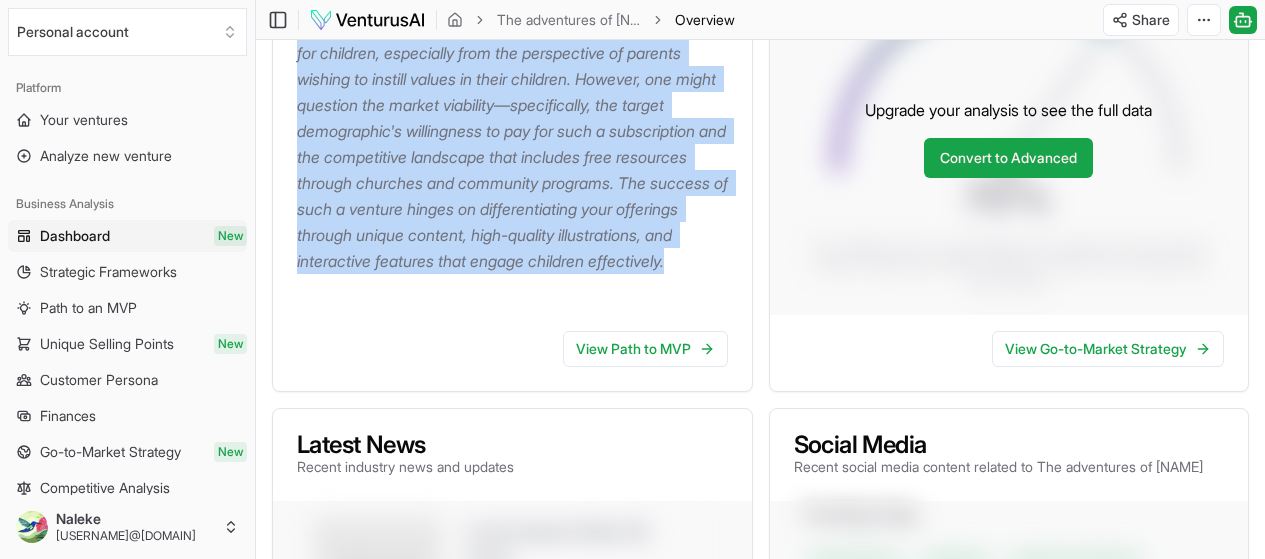 scroll, scrollTop: 393, scrollLeft: 0, axis: vertical 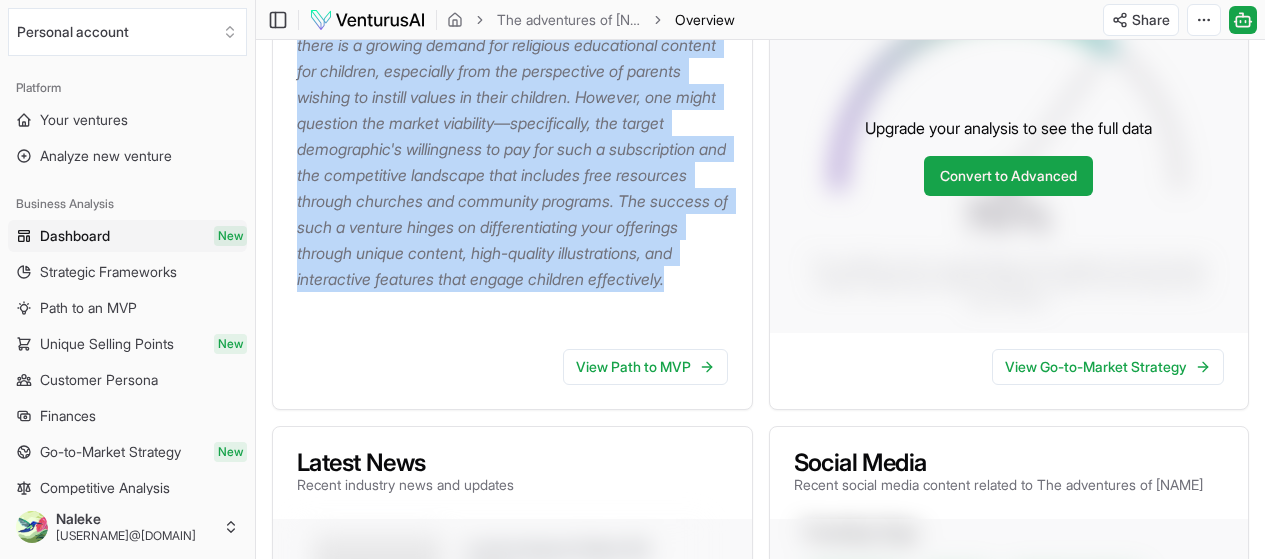 copy on "About  The Adventures of Ochi The idea of creating a subscription-based website offering access to a library of children's storybooks centered around faith is both intriguing and promising. In today's digital age, there is a growing demand for religious educational content for children, especially from the perspective of parents wishing to instill values in their children. However, one might question the market viability—specifically, the target demographic's willingness to pay for such a subscription and the competitive landscape that includes free resources through churches and community programs. The success of such a venture hinges on differentiating your offerings through unique content, high-quality illustrations, and interactive features that engage children effectively." 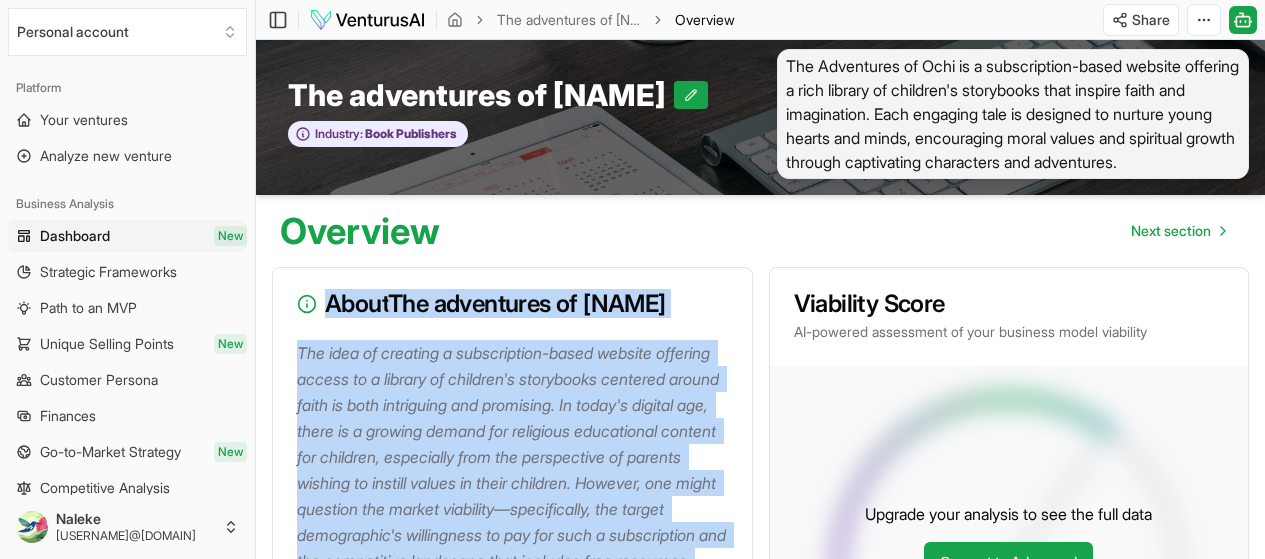 scroll, scrollTop: 0, scrollLeft: 0, axis: both 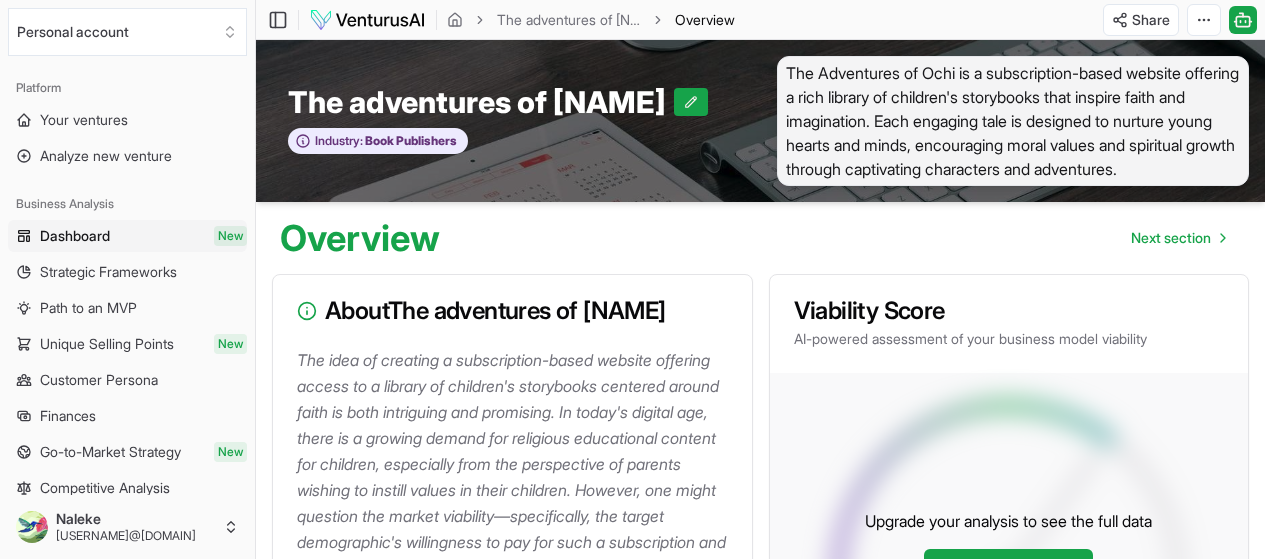 click on "About  The Adventures of Ochi" at bounding box center [512, 311] 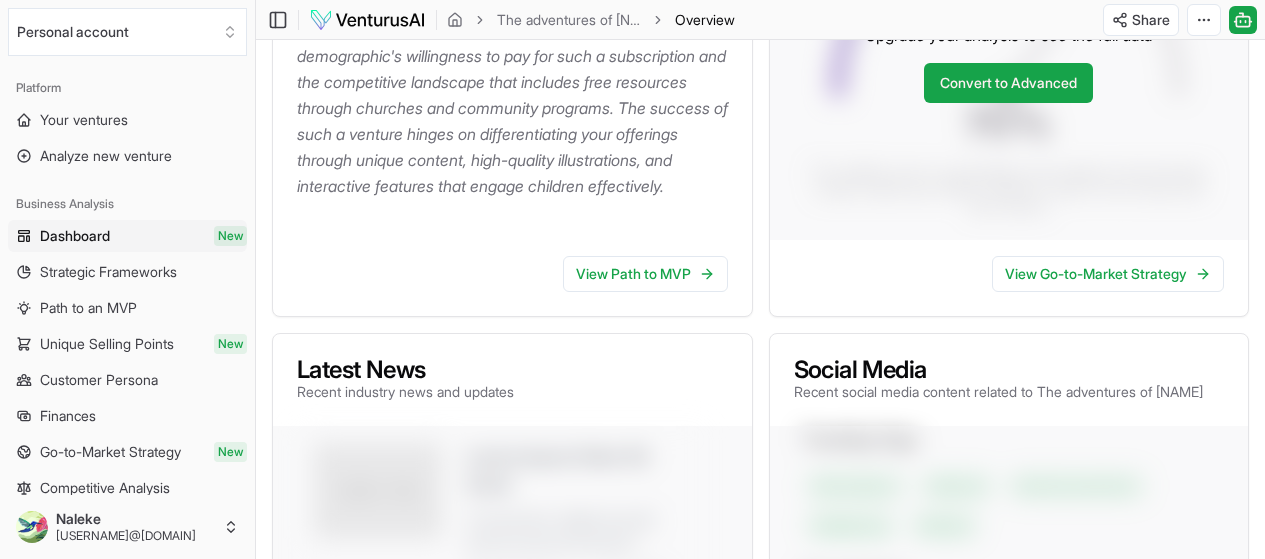 scroll, scrollTop: 489, scrollLeft: 0, axis: vertical 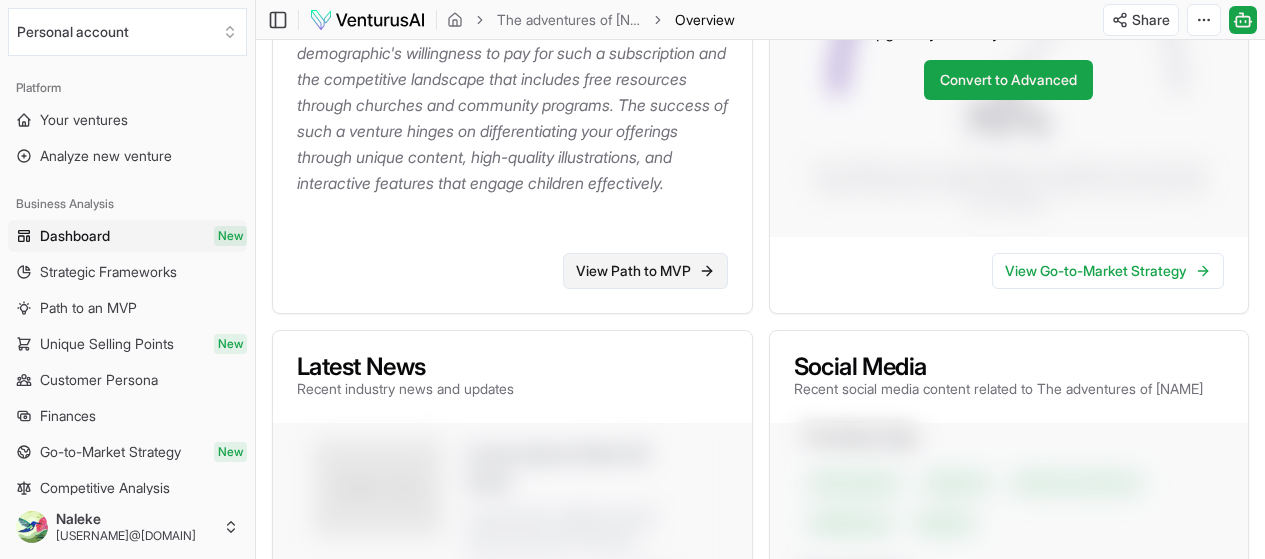 click on "View Path to MVP" at bounding box center [645, 271] 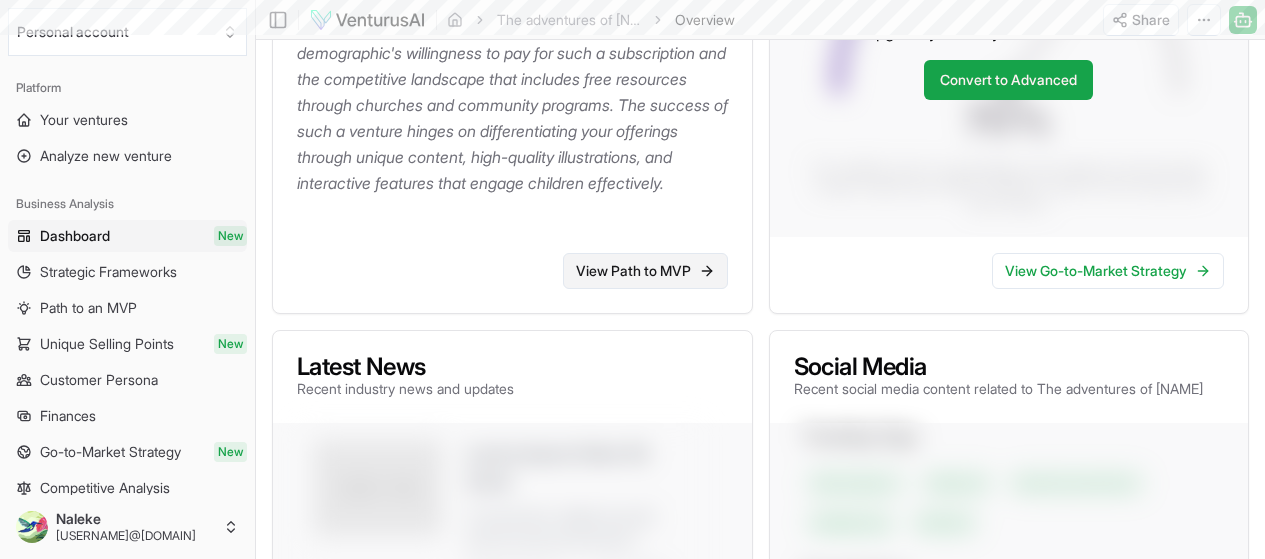 scroll, scrollTop: 0, scrollLeft: 0, axis: both 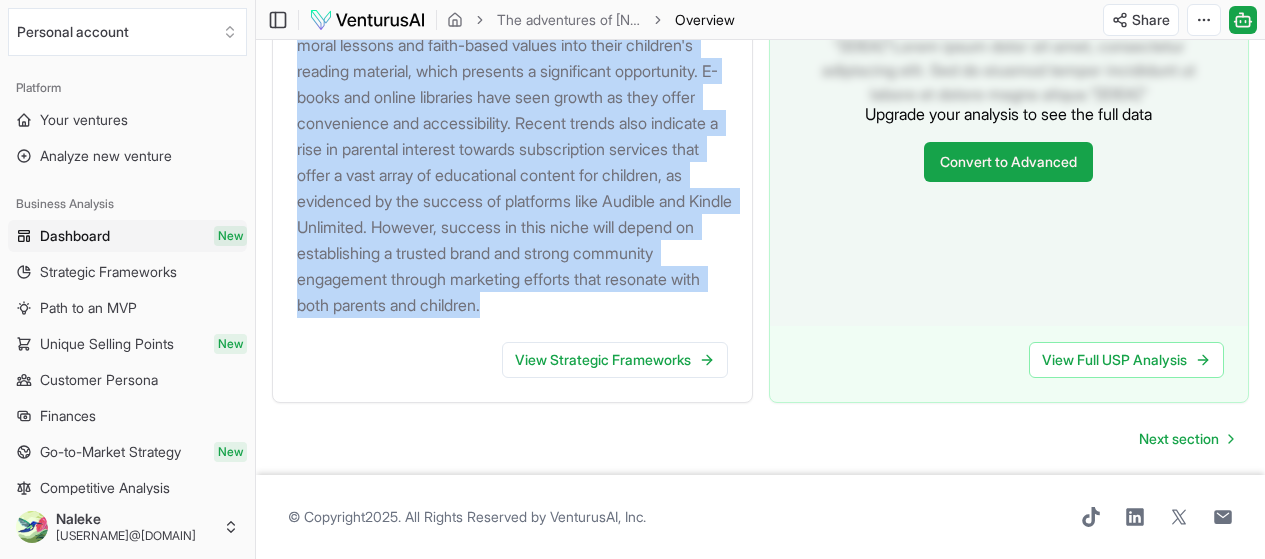 drag, startPoint x: 292, startPoint y: 192, endPoint x: 725, endPoint y: 277, distance: 441.2641 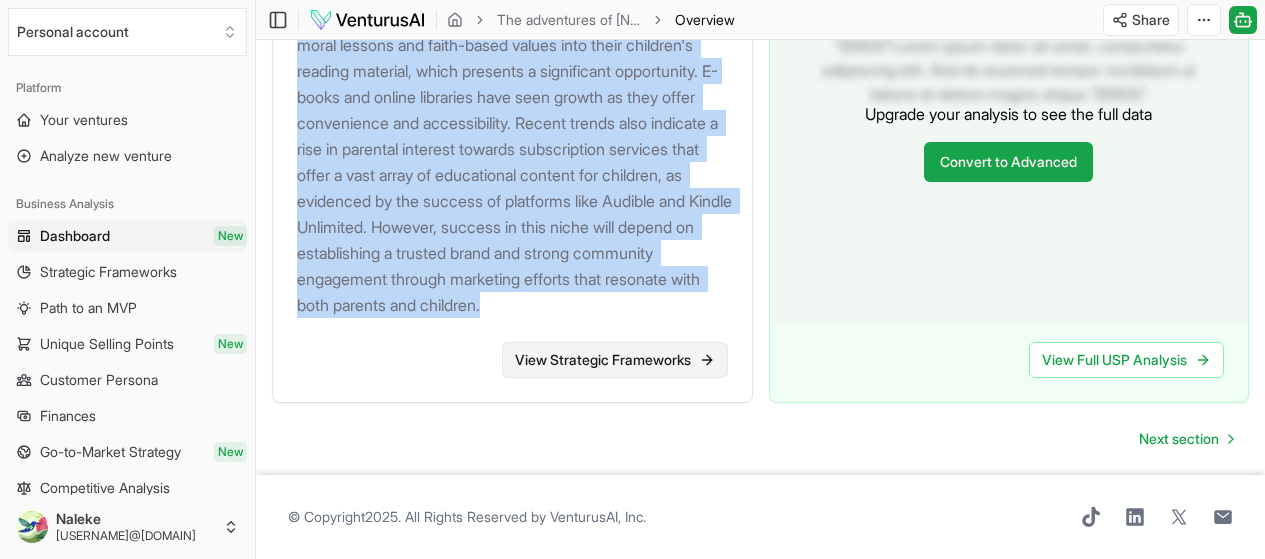 click on "View Strategic Frameworks" at bounding box center (615, 360) 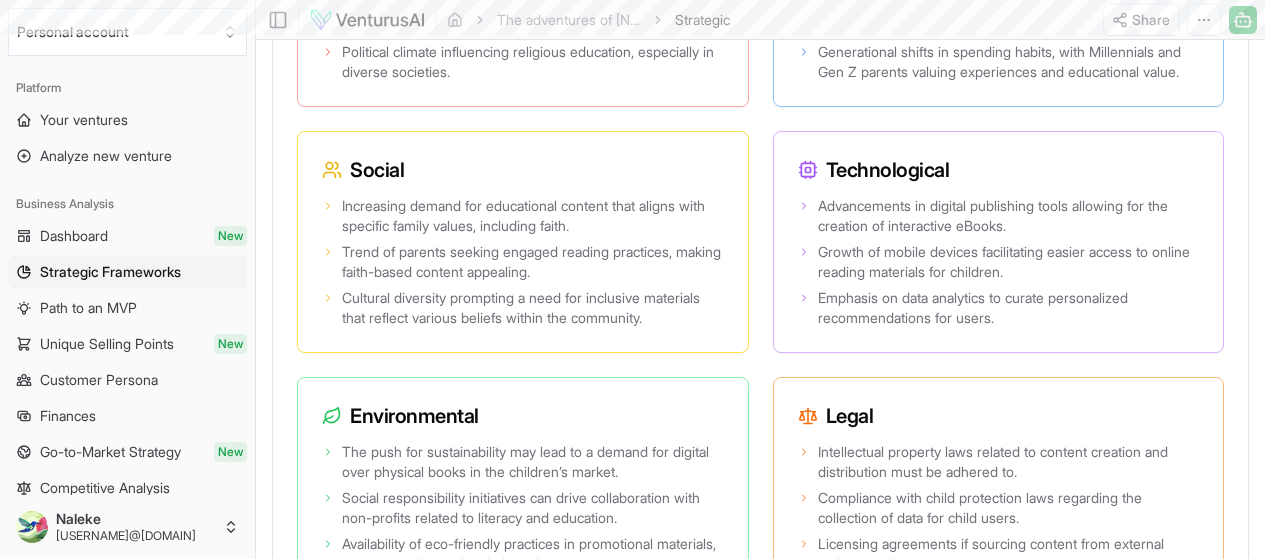 scroll, scrollTop: 0, scrollLeft: 0, axis: both 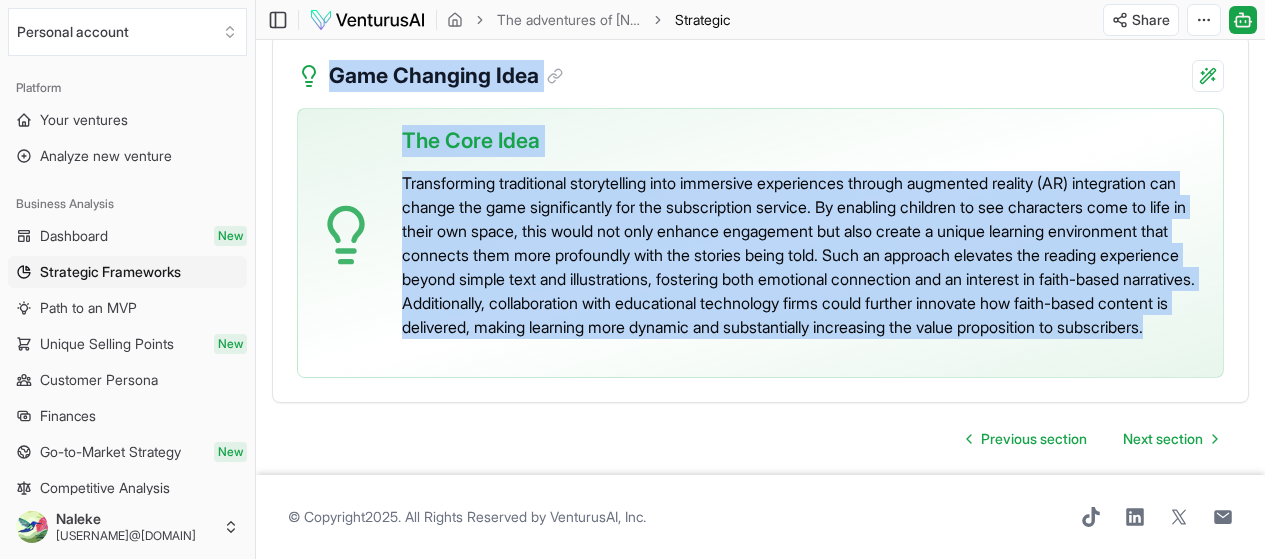 drag, startPoint x: 289, startPoint y: 132, endPoint x: 1254, endPoint y: 360, distance: 991.569 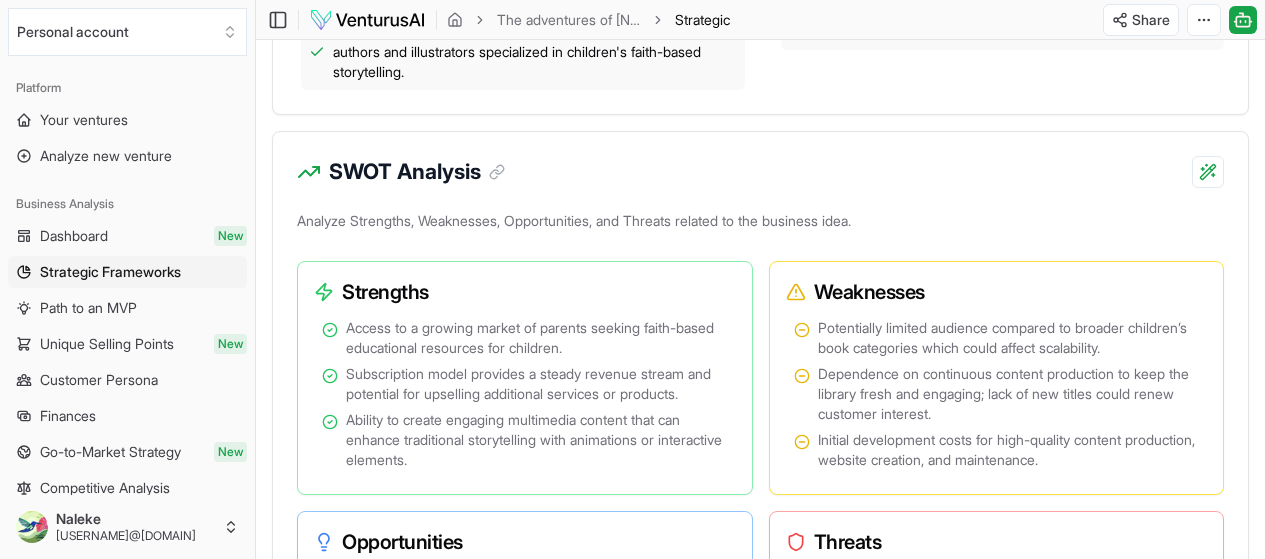 scroll, scrollTop: 1189, scrollLeft: 0, axis: vertical 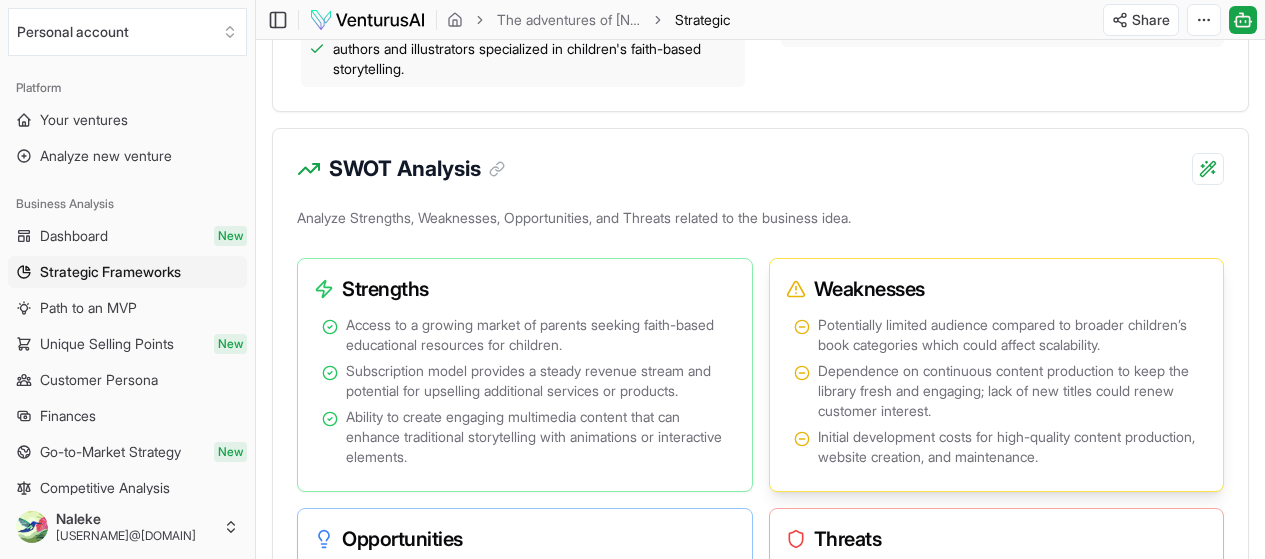 click on "Potentially limited audience compared to broader children’s book categories which could affect scalability." at bounding box center [1009, 335] 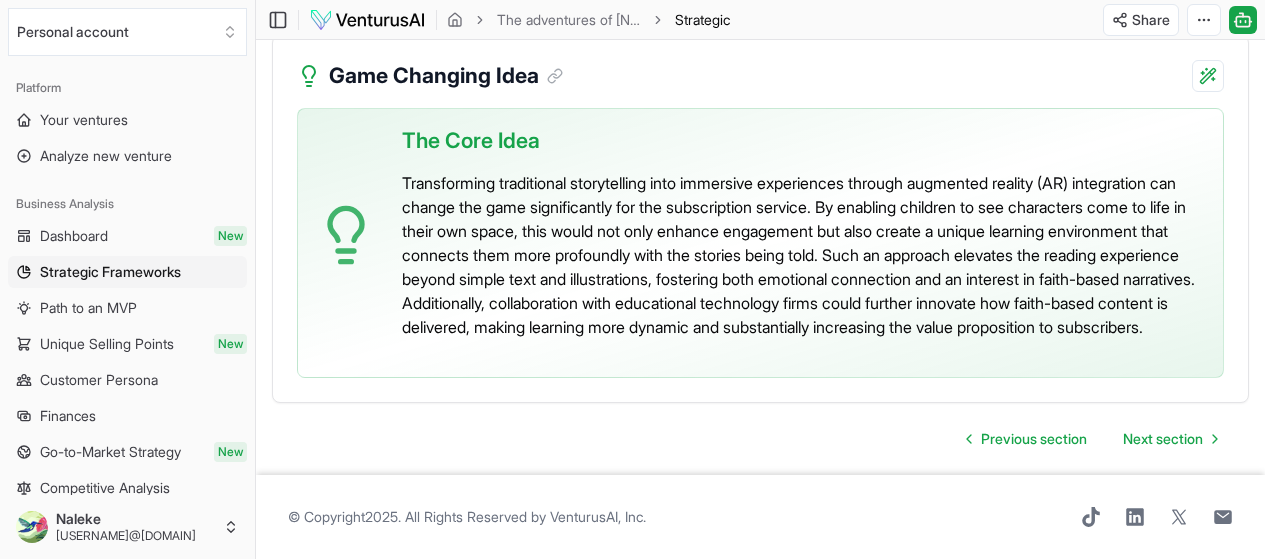 scroll, scrollTop: 5063, scrollLeft: 0, axis: vertical 